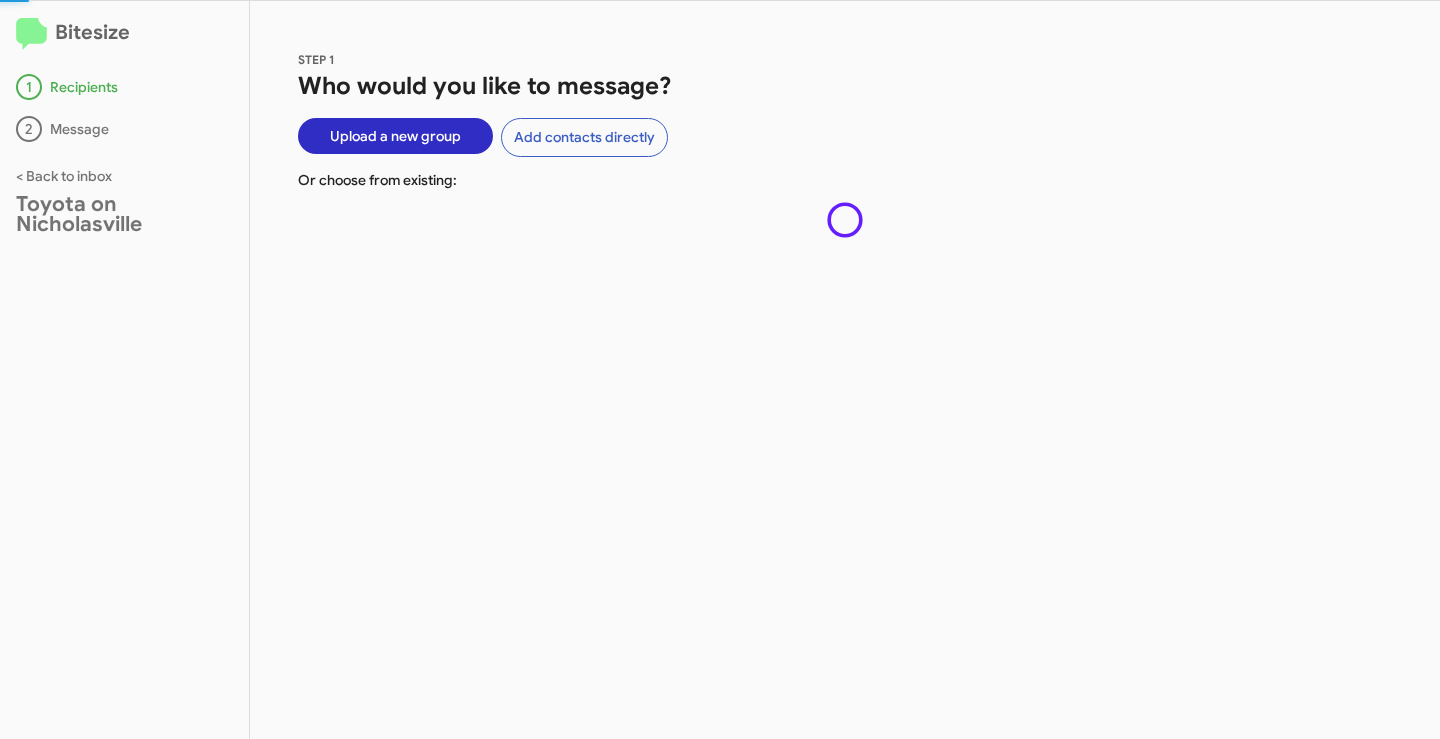 scroll, scrollTop: 0, scrollLeft: 0, axis: both 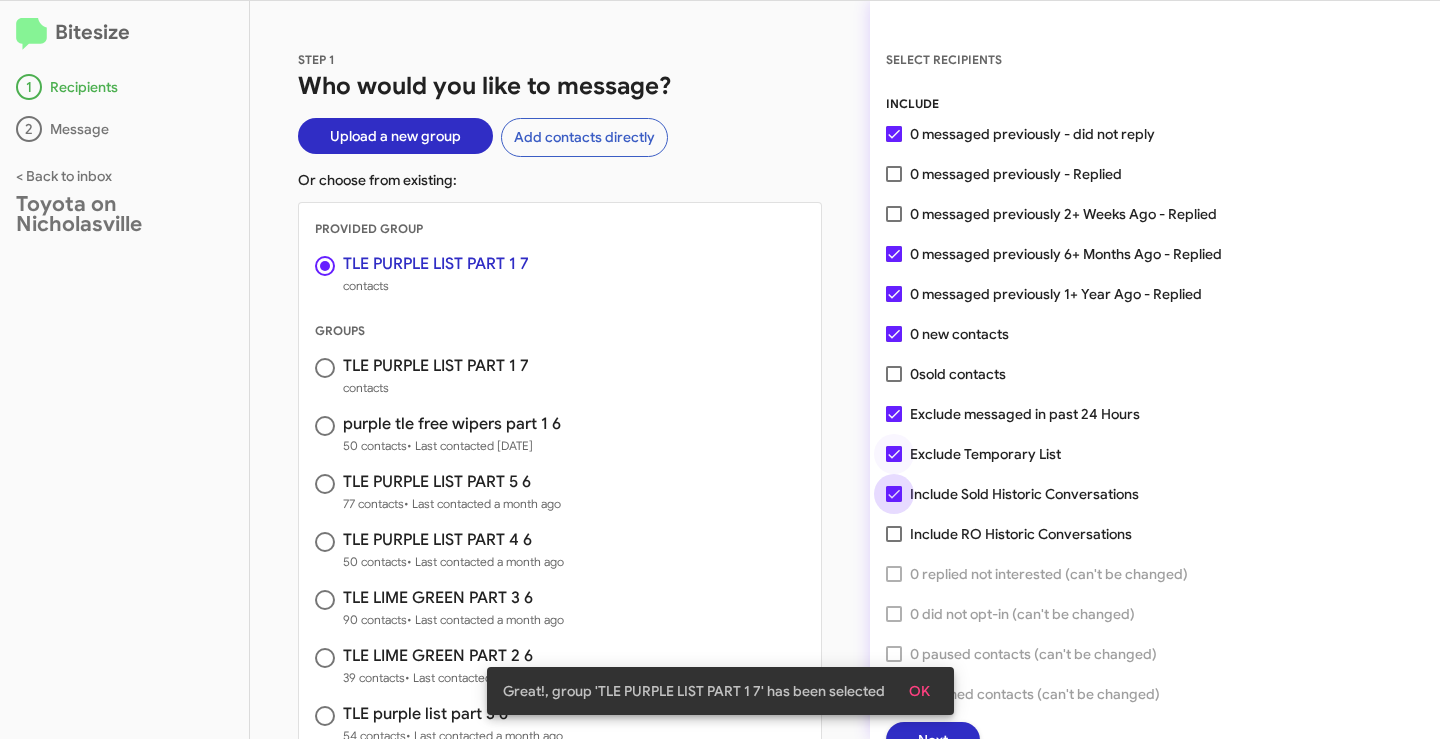 drag, startPoint x: 893, startPoint y: 493, endPoint x: 896, endPoint y: 460, distance: 33.13608 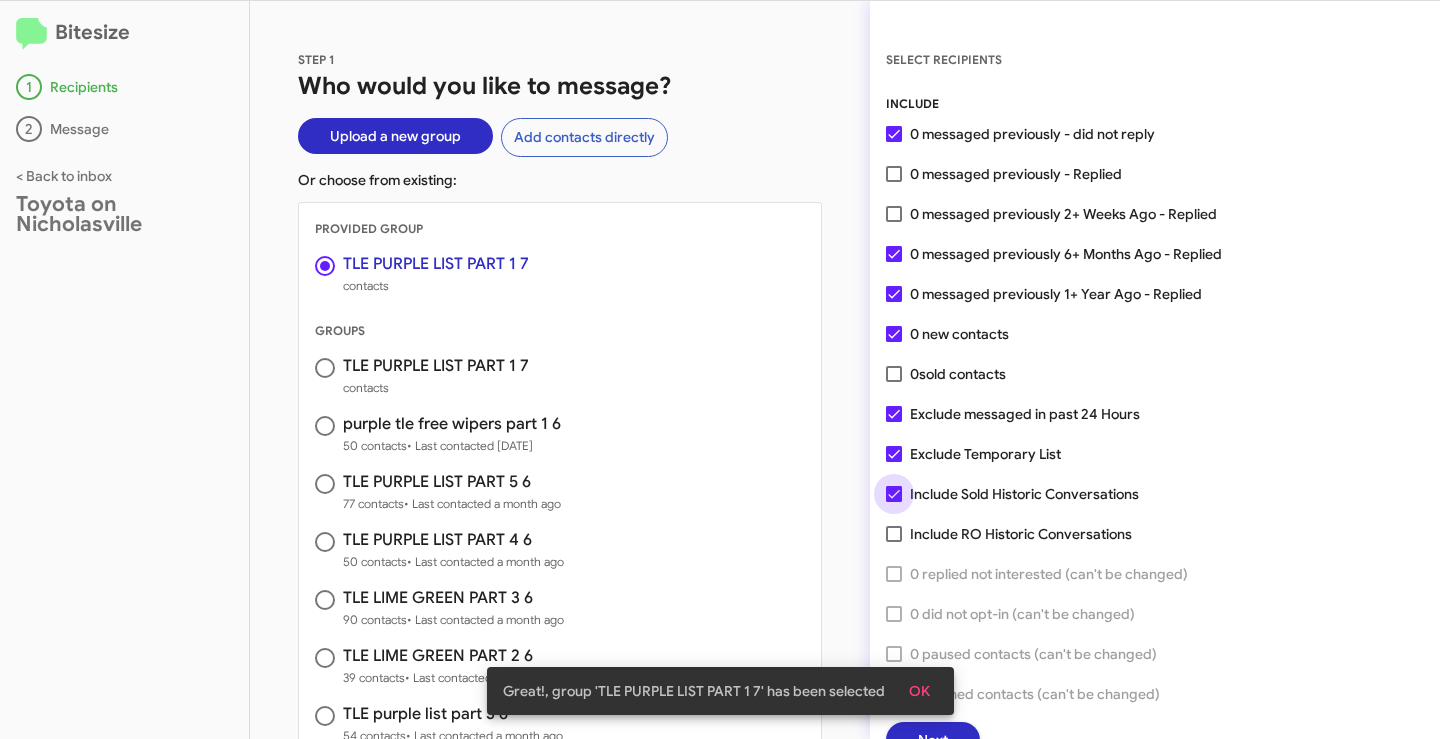 click on "Include Sold Historic Conversations" at bounding box center (893, 502) 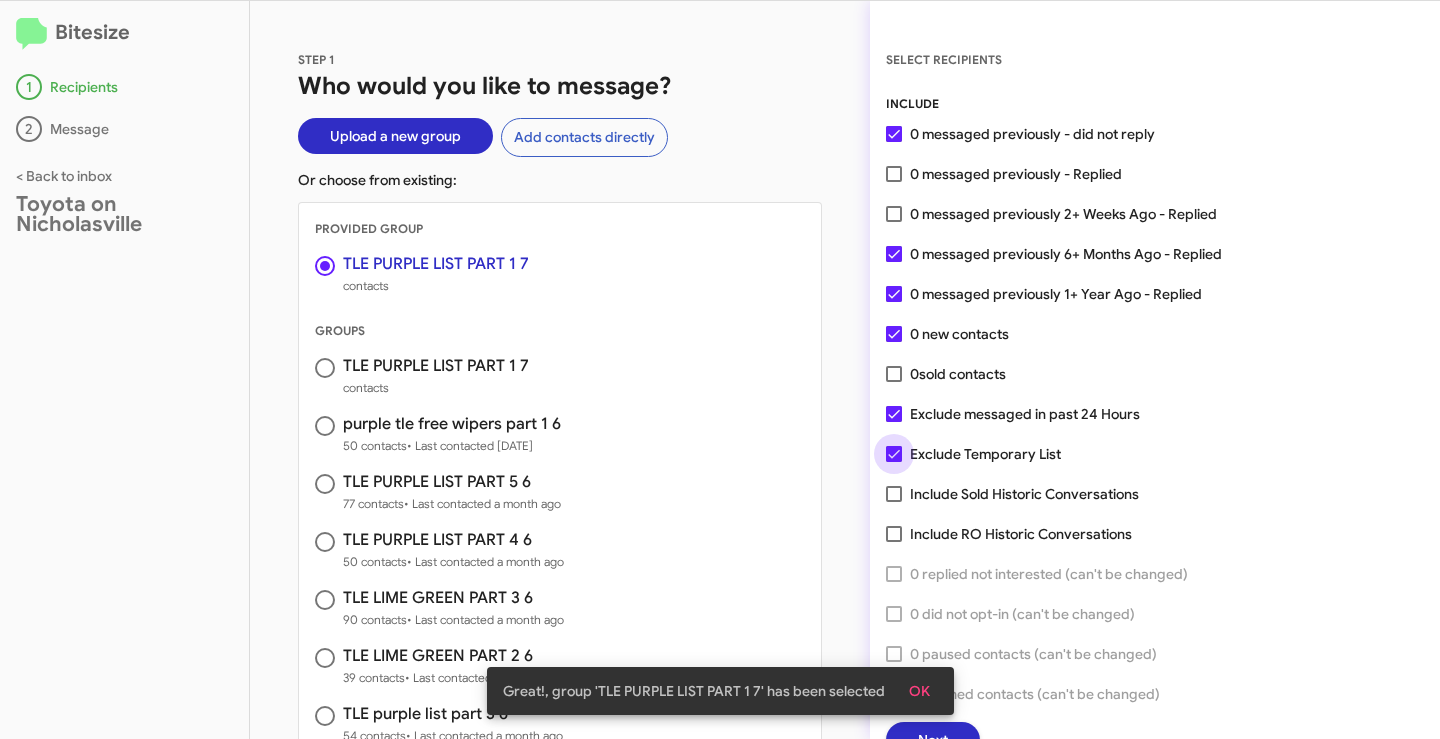 click on "Exclude Temporary List" at bounding box center [973, 454] 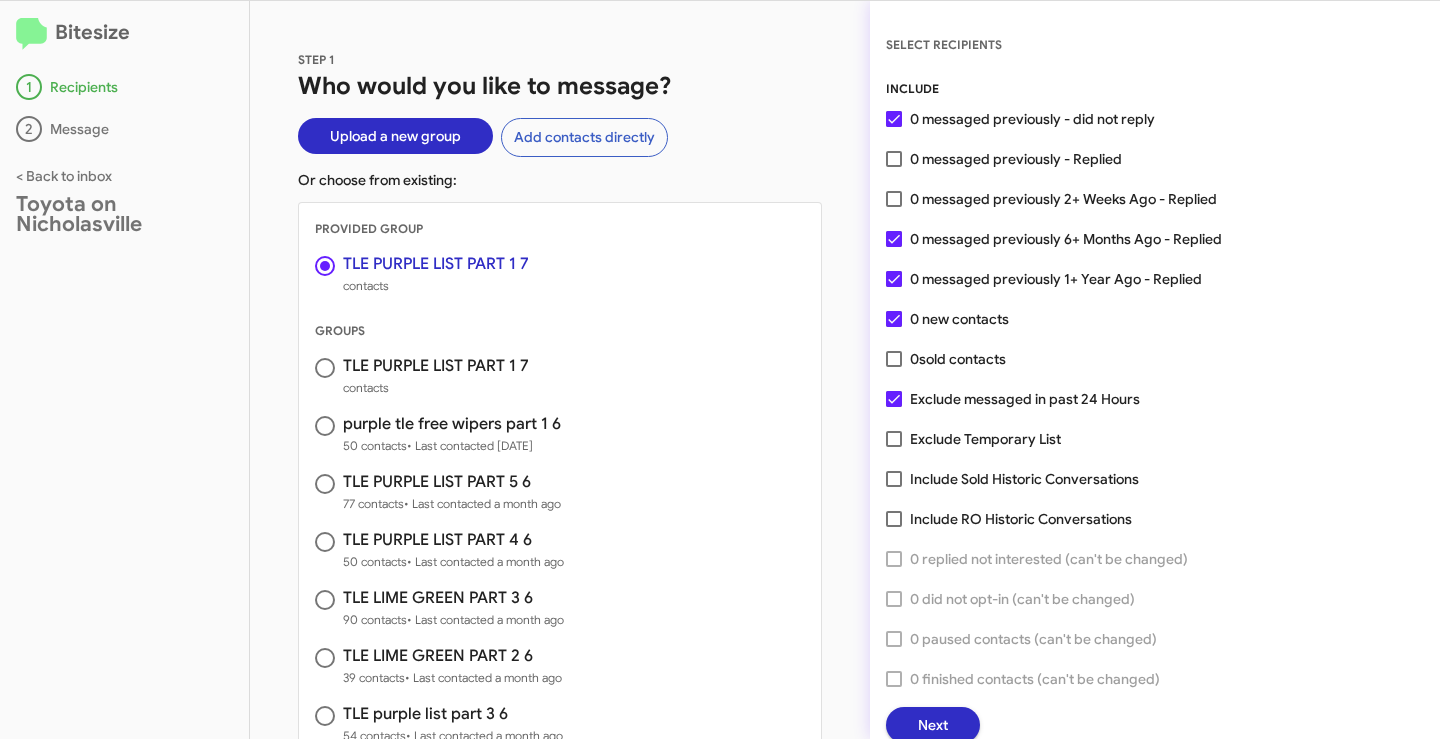 scroll, scrollTop: 19, scrollLeft: 0, axis: vertical 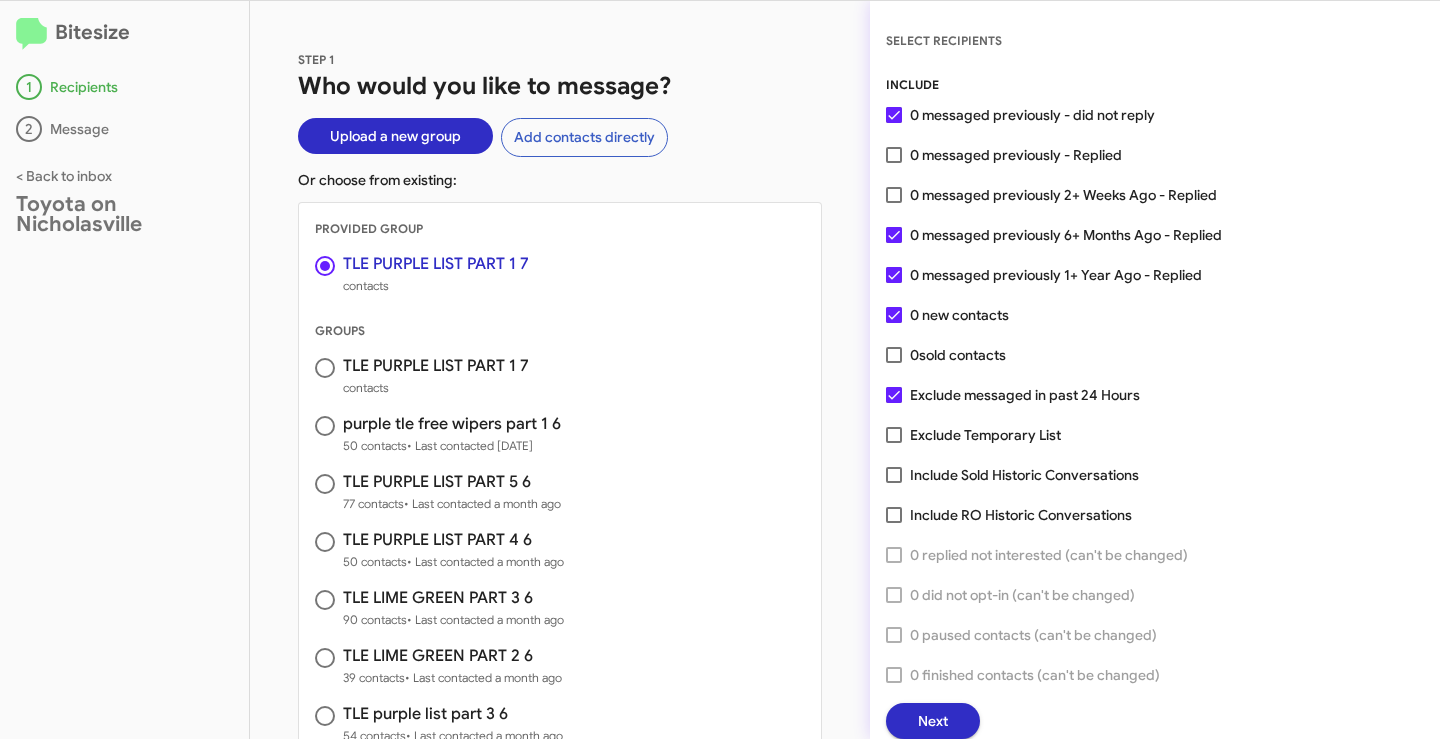 drag, startPoint x: 957, startPoint y: 698, endPoint x: 964, endPoint y: 708, distance: 12.206555 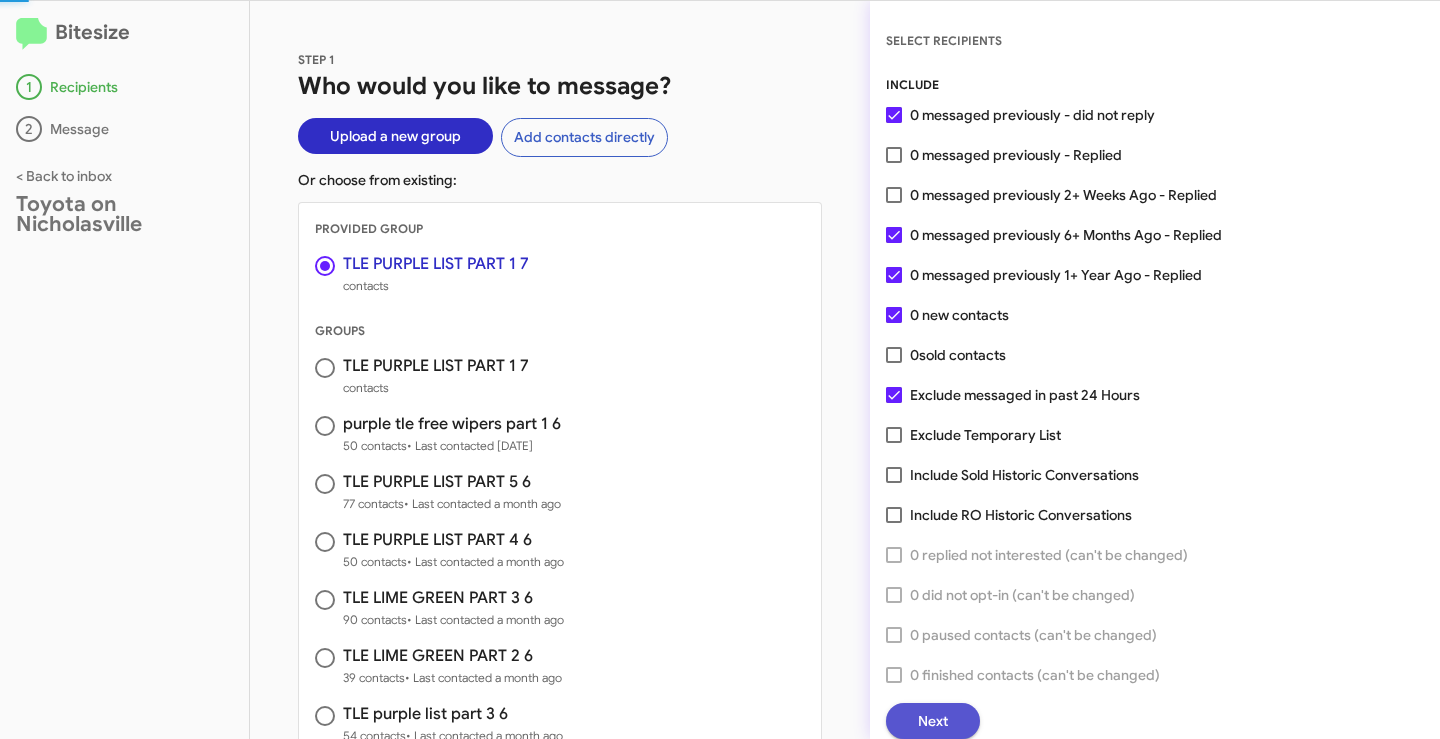 click on "Next" at bounding box center (933, 721) 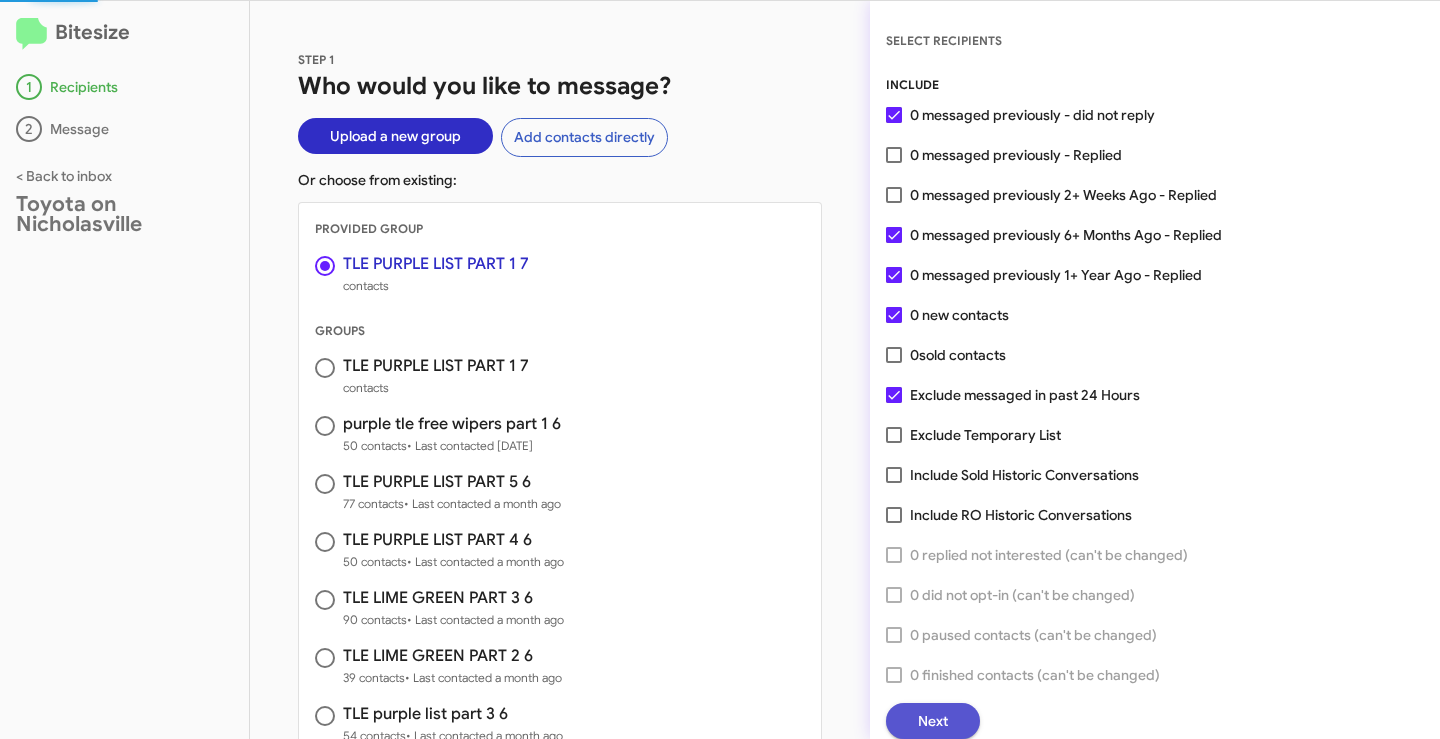 click on "Next" at bounding box center (933, 721) 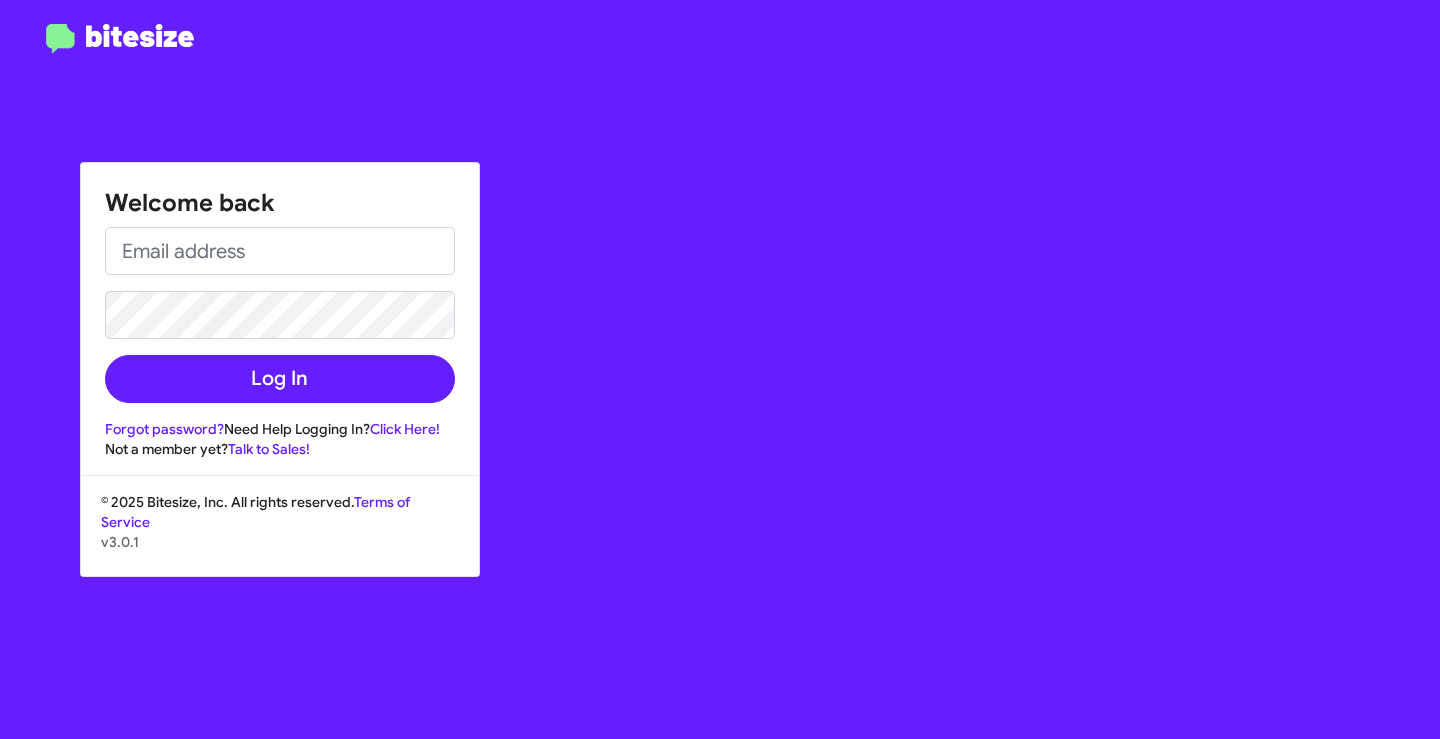 scroll, scrollTop: 0, scrollLeft: 0, axis: both 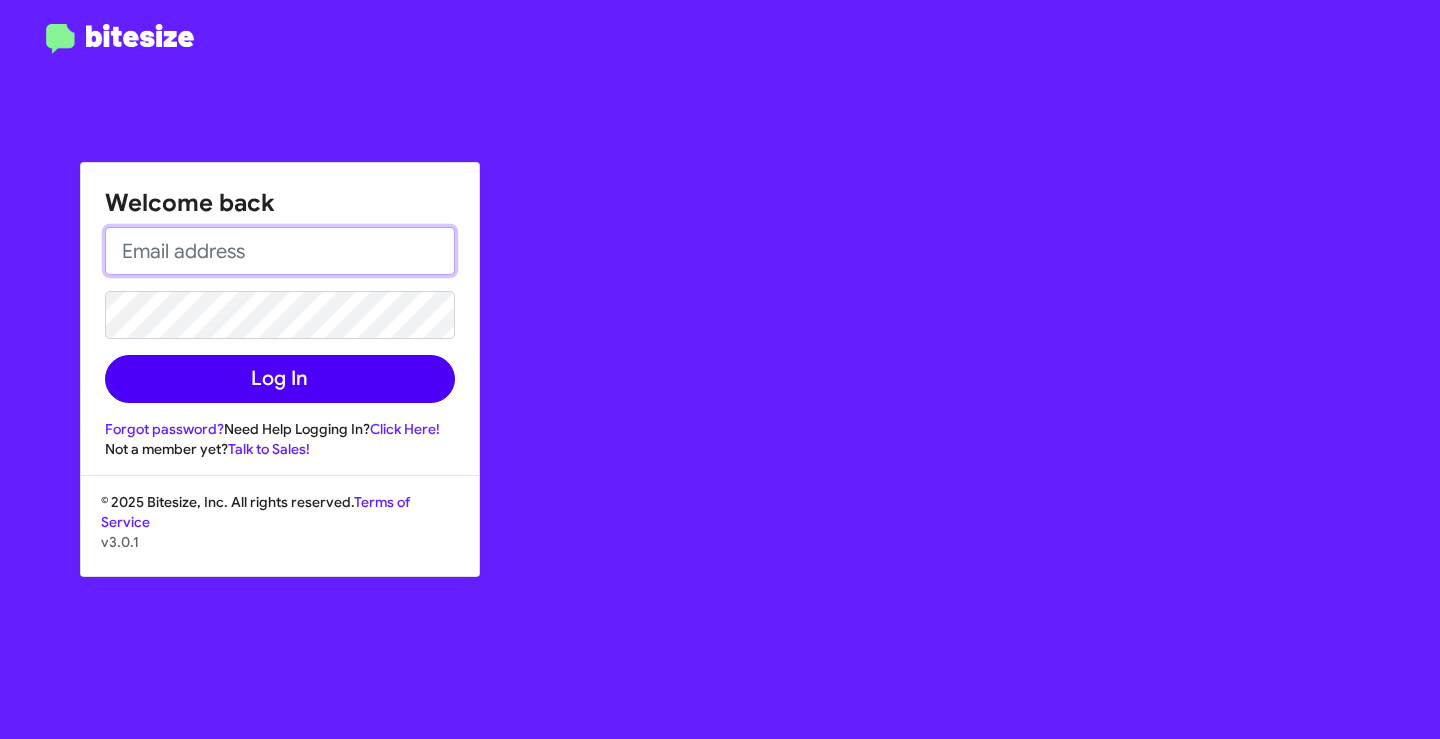 type on "fbishop@tonss.com" 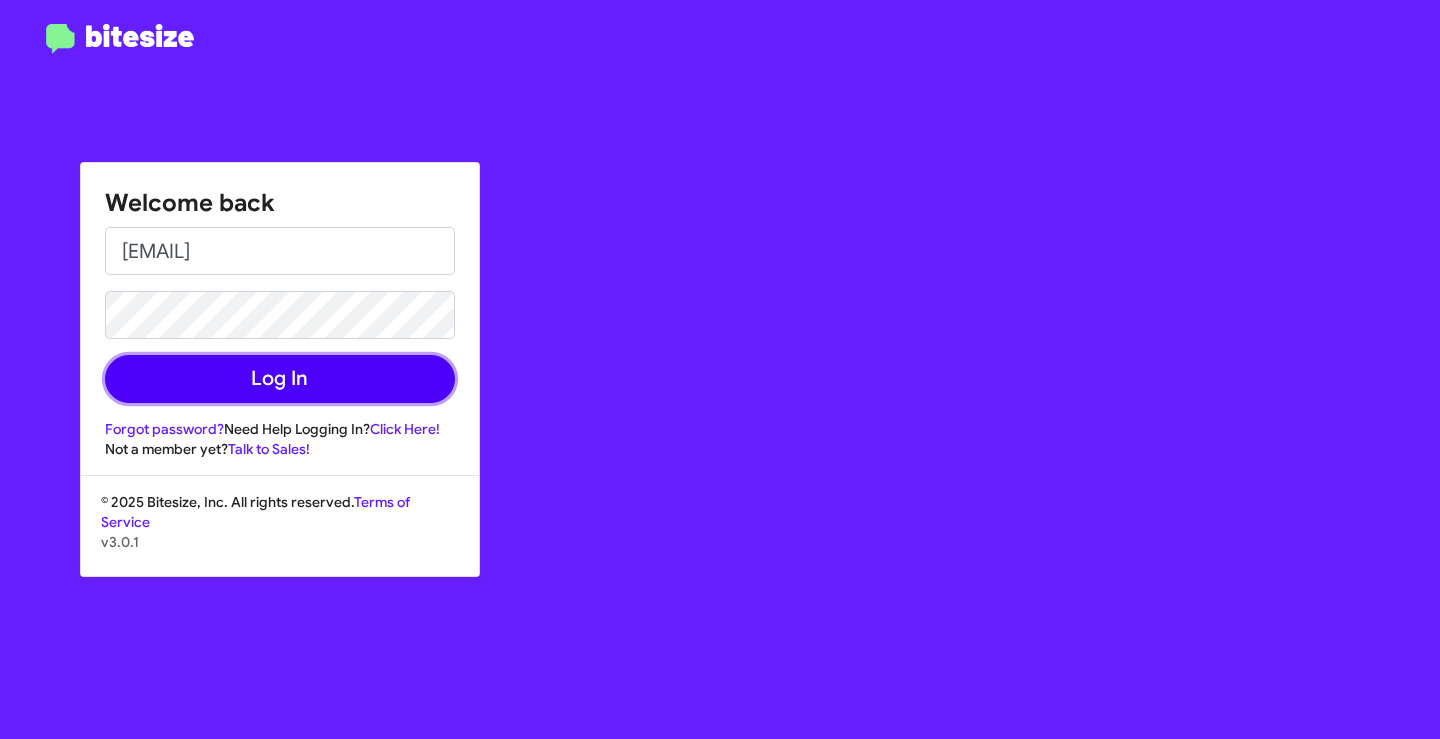 drag, startPoint x: 310, startPoint y: 377, endPoint x: 425, endPoint y: 381, distance: 115.06954 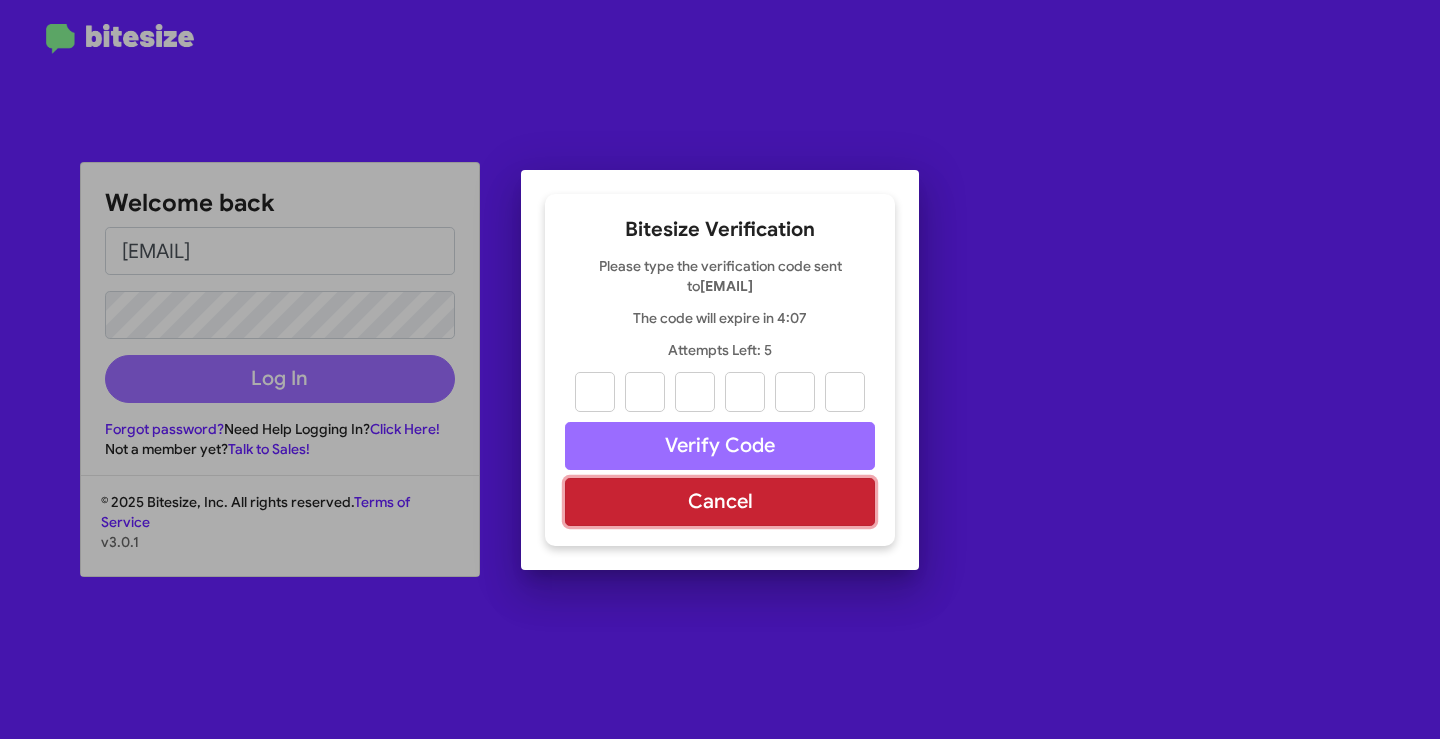 click on "Cancel" at bounding box center (720, 502) 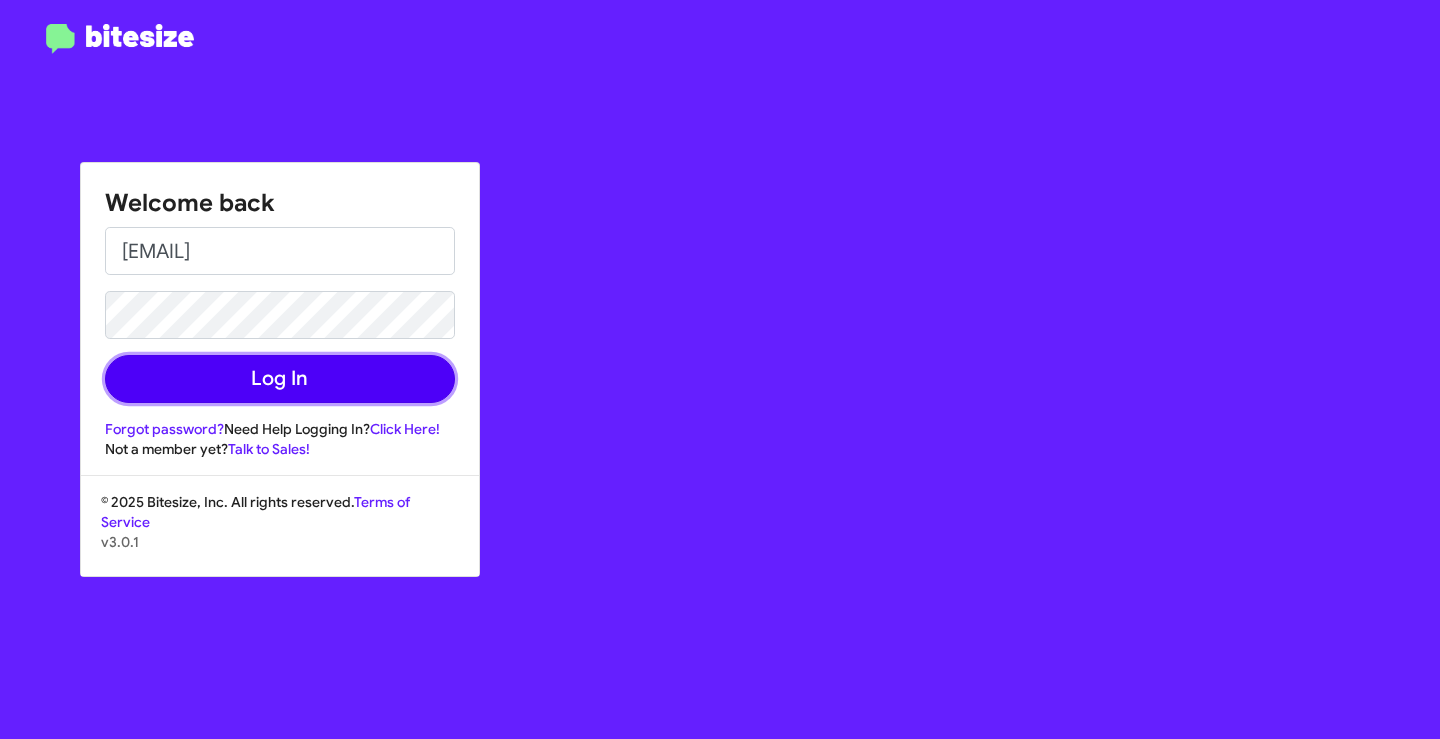 click on "Log In" at bounding box center [280, 379] 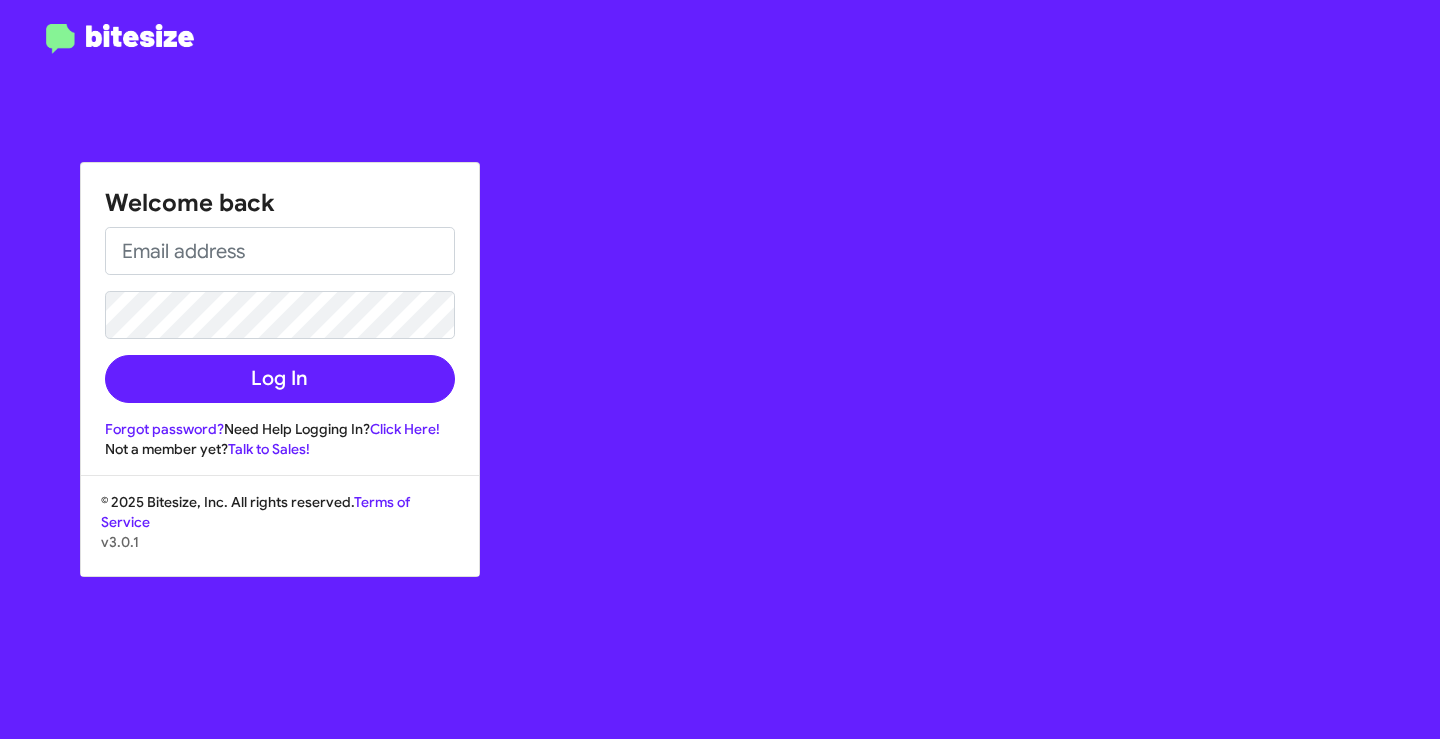 scroll, scrollTop: 0, scrollLeft: 0, axis: both 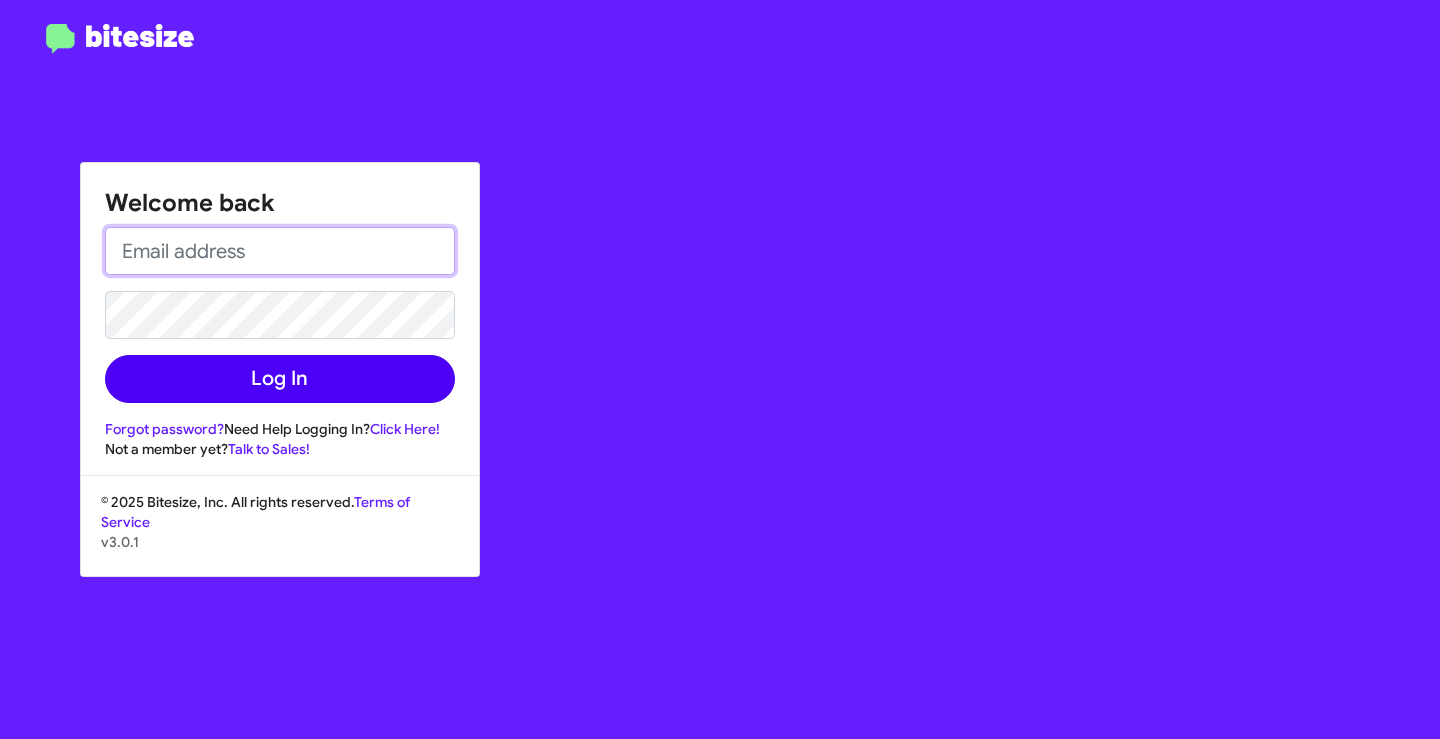 type on "[EMAIL]" 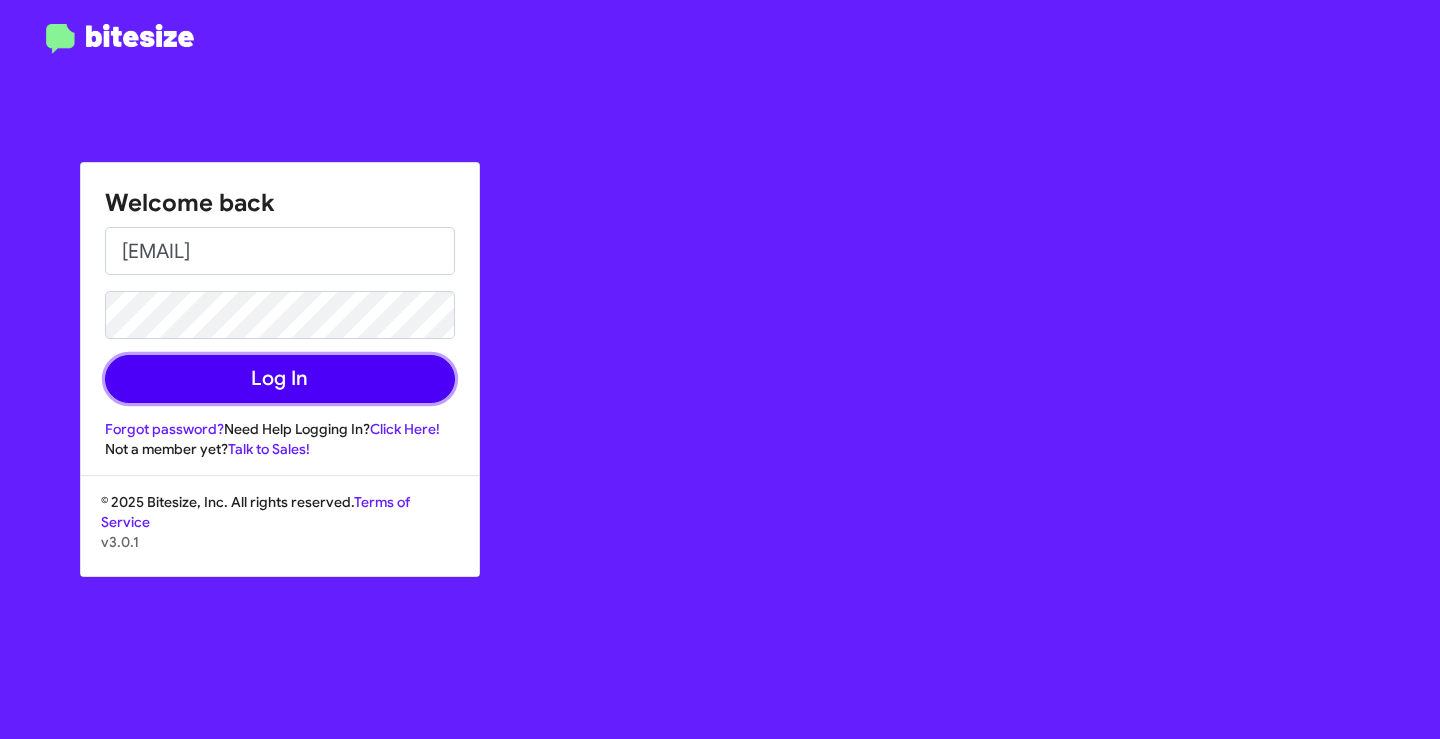 click on "Log In" at bounding box center [280, 379] 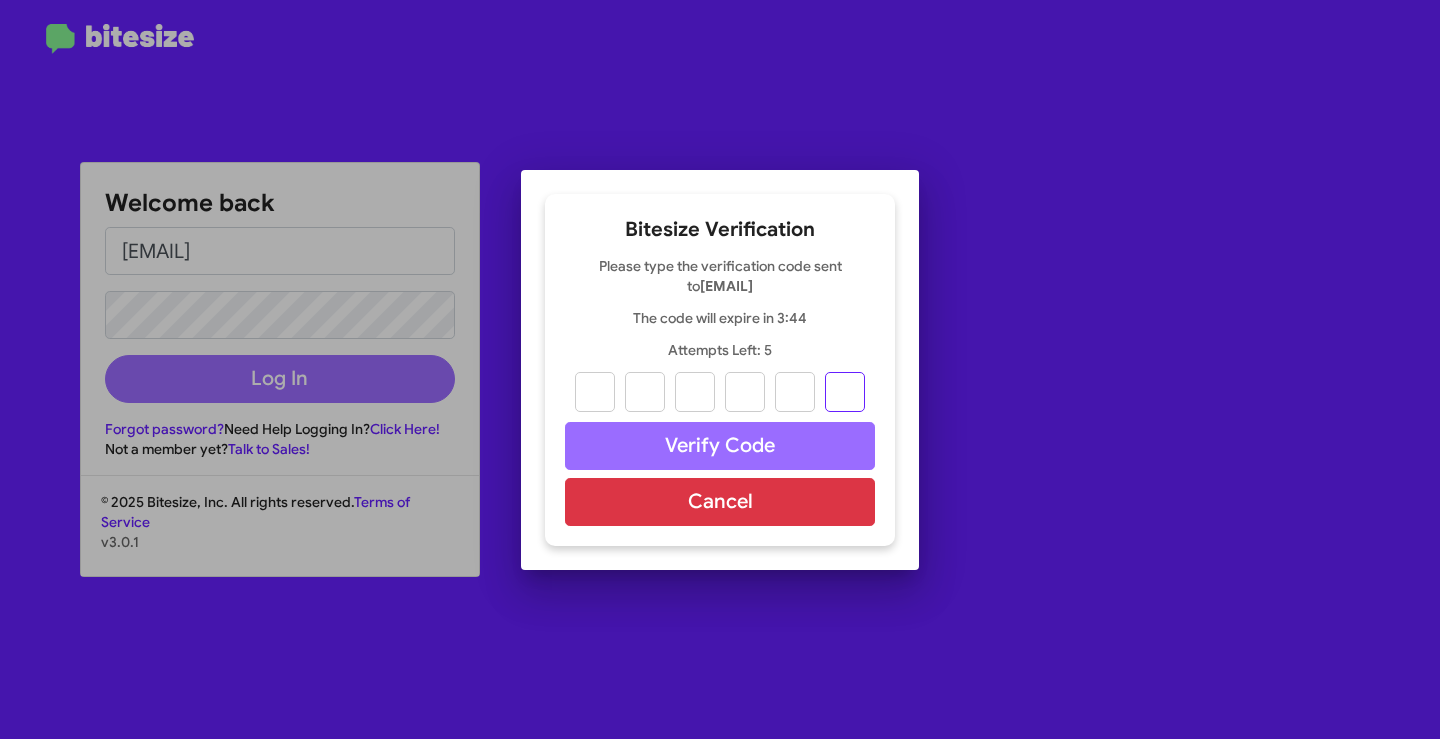 paste on "6" 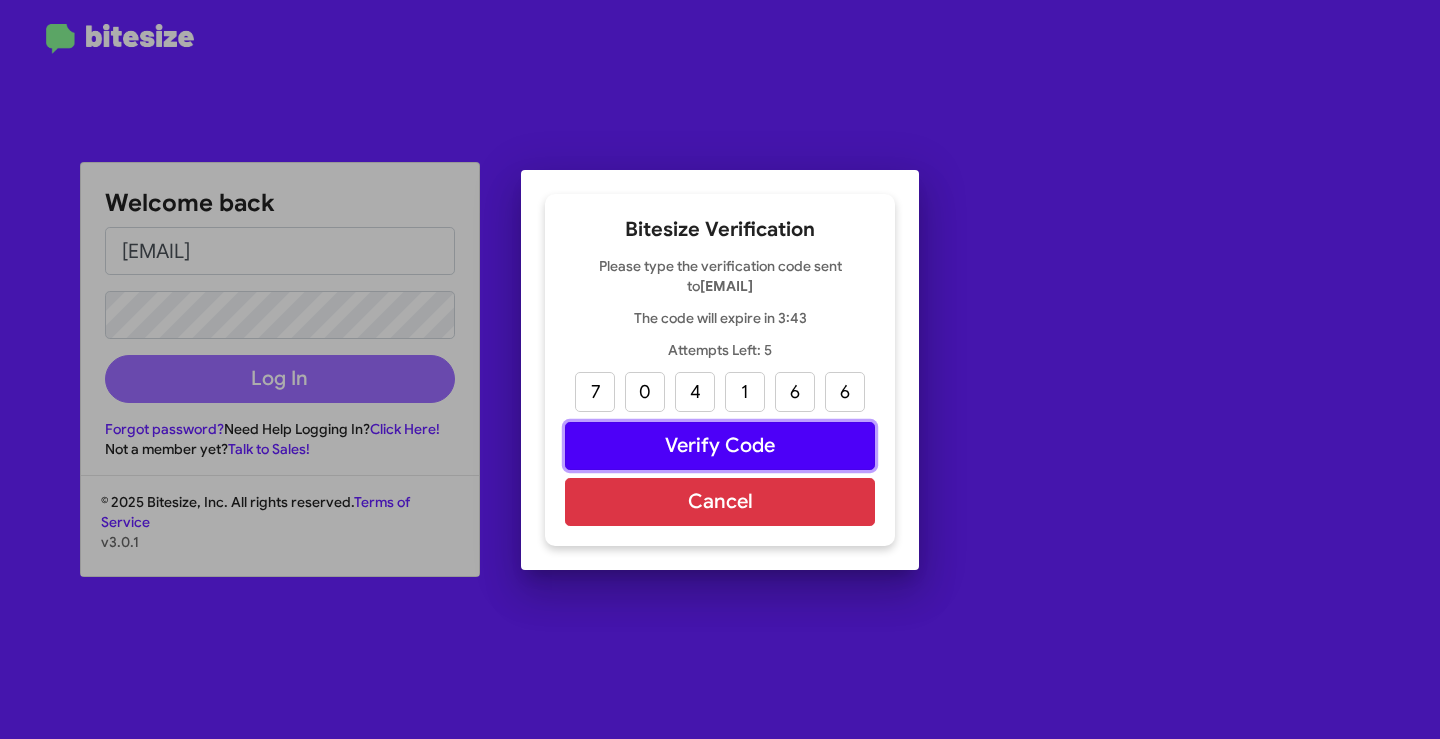 click on "Verify Code" at bounding box center (720, 446) 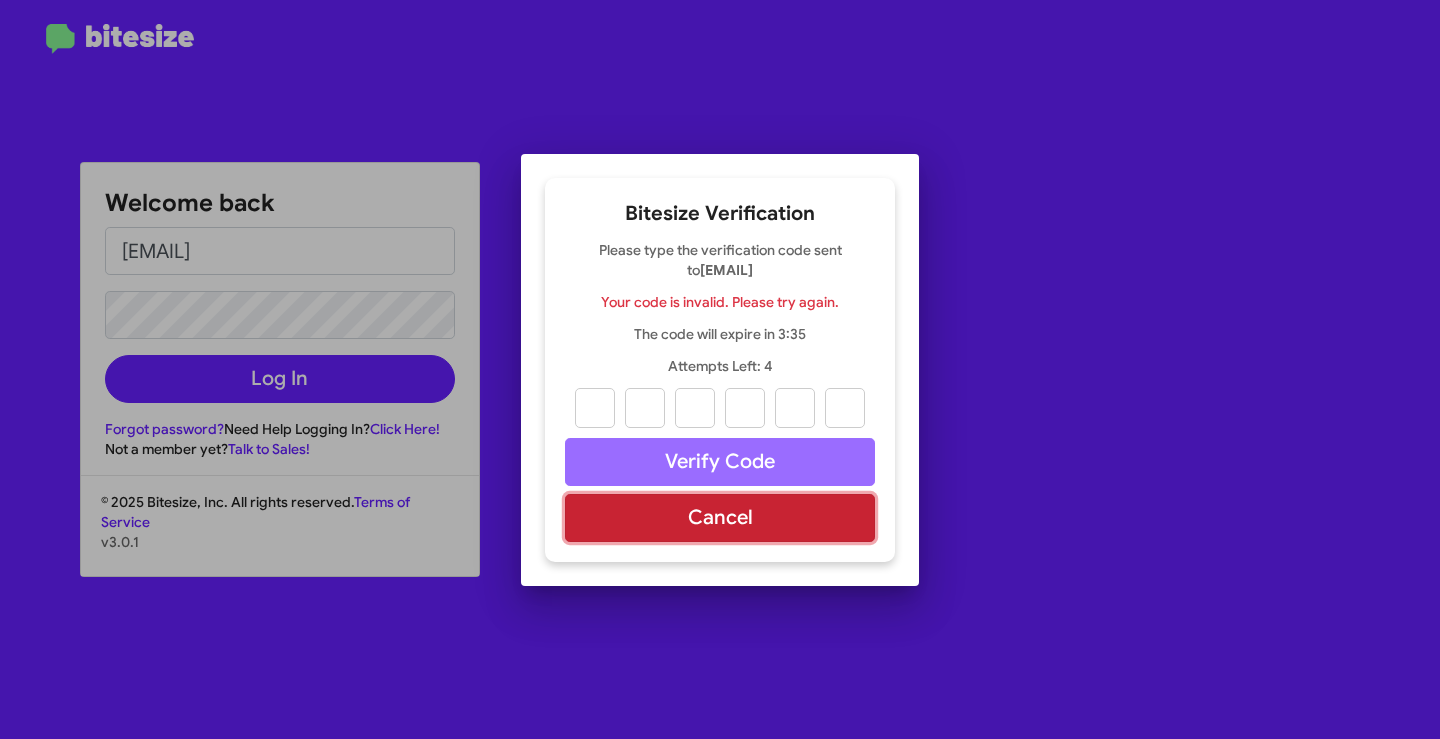 click on "Cancel" at bounding box center (720, 518) 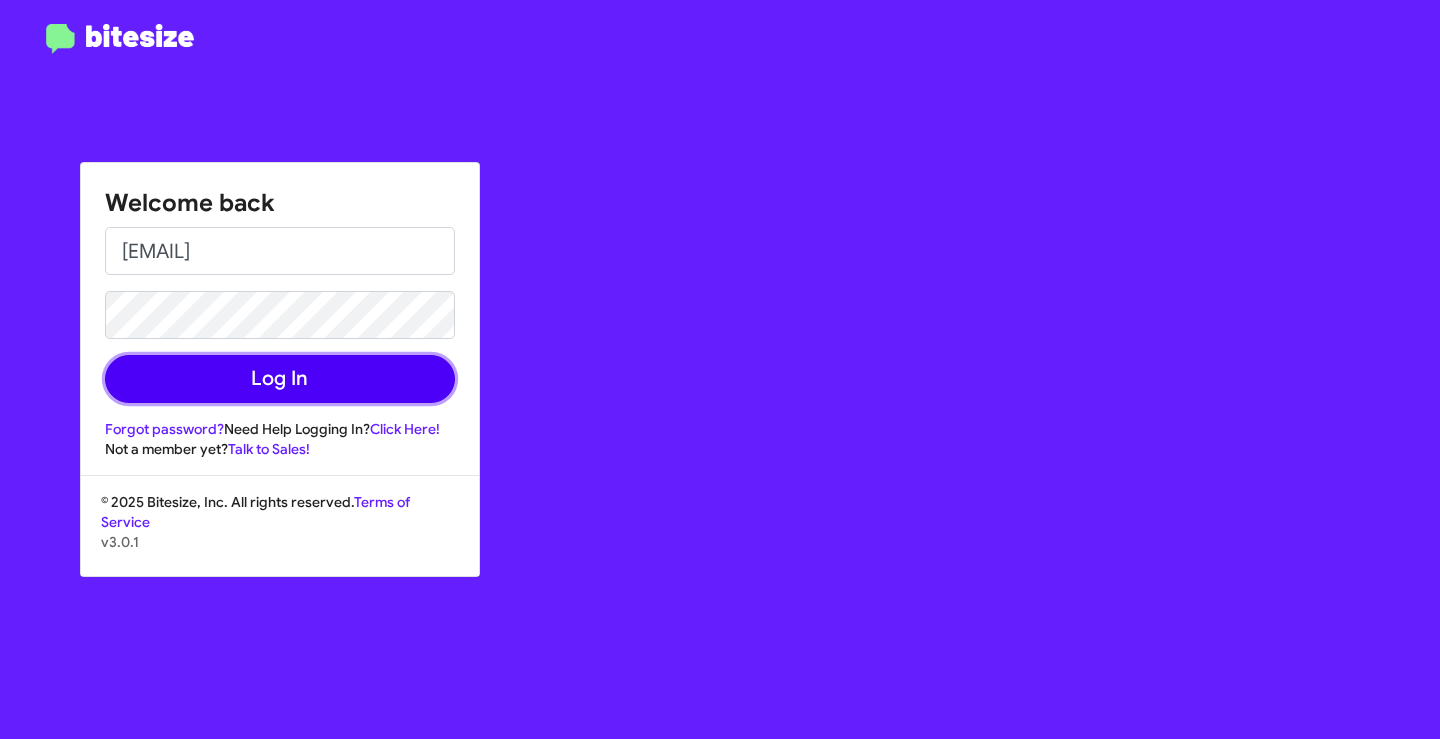 drag, startPoint x: 357, startPoint y: 383, endPoint x: 345, endPoint y: 352, distance: 33.24154 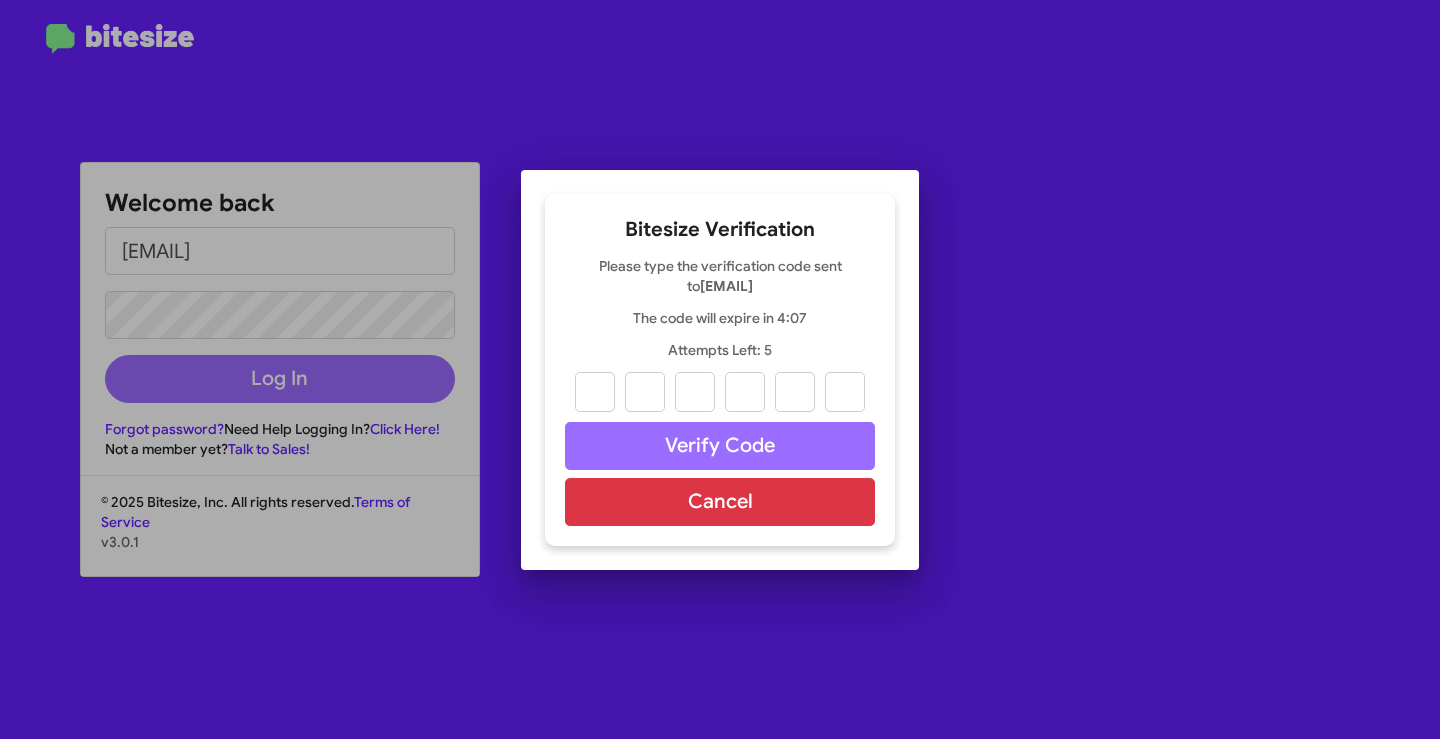 paste on "8" 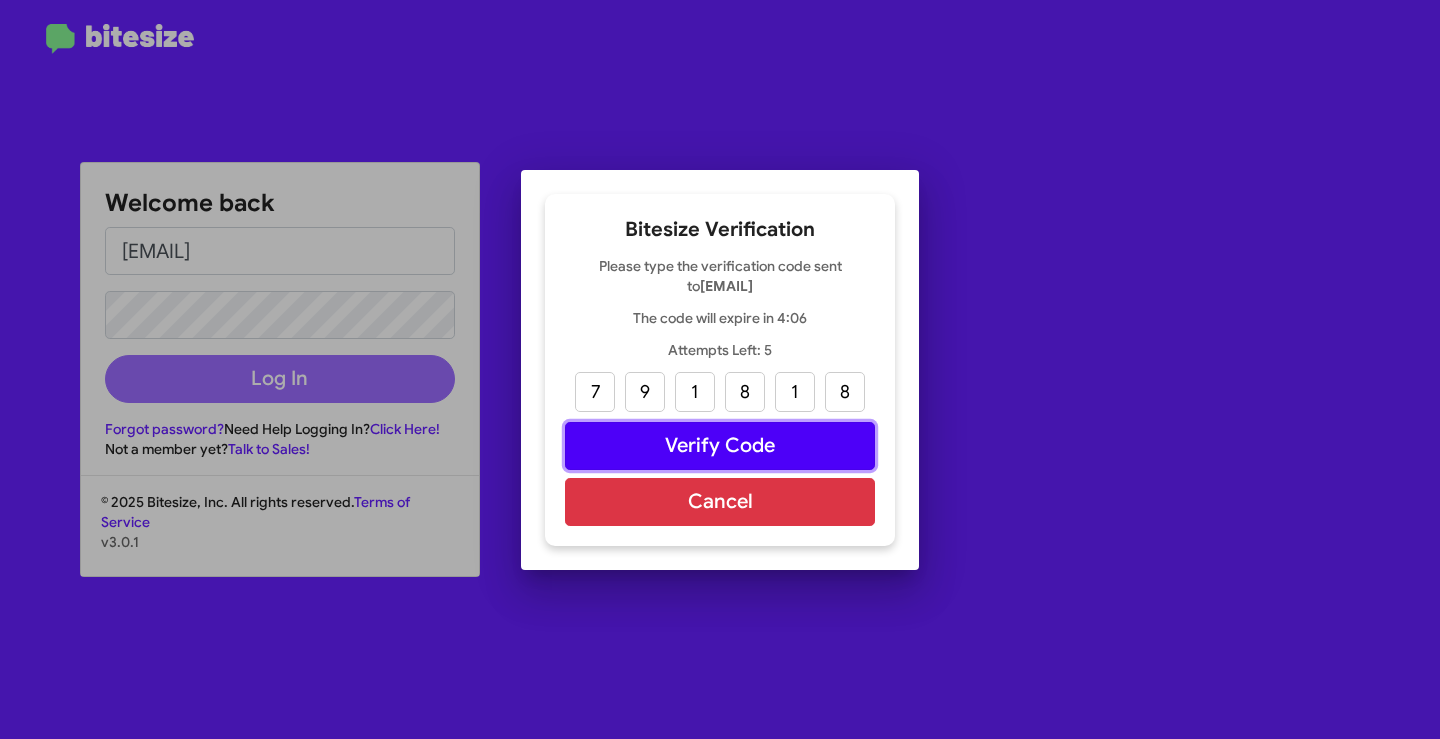 click on "Verify Code" at bounding box center (720, 446) 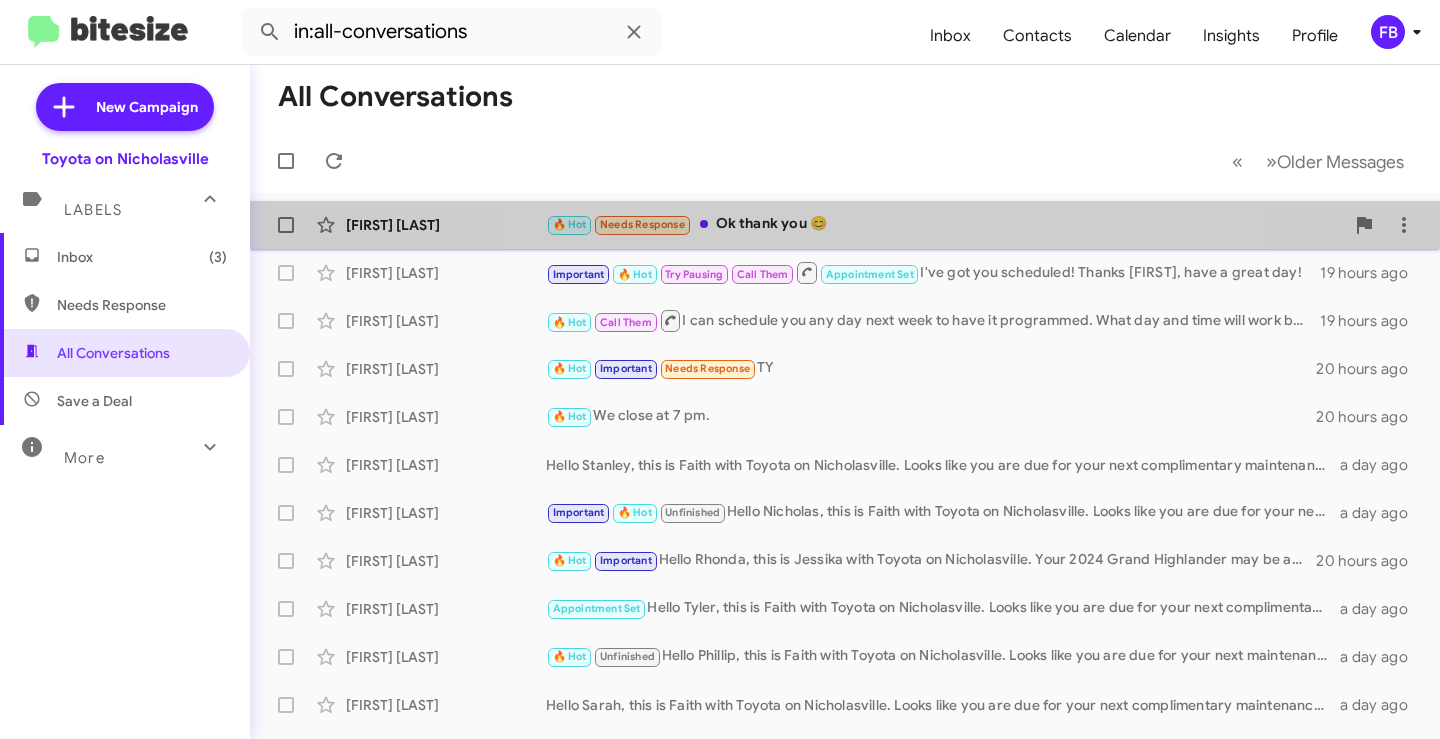 click on "🔥 Hot   Needs Response   Ok thank you 😊" at bounding box center [945, 224] 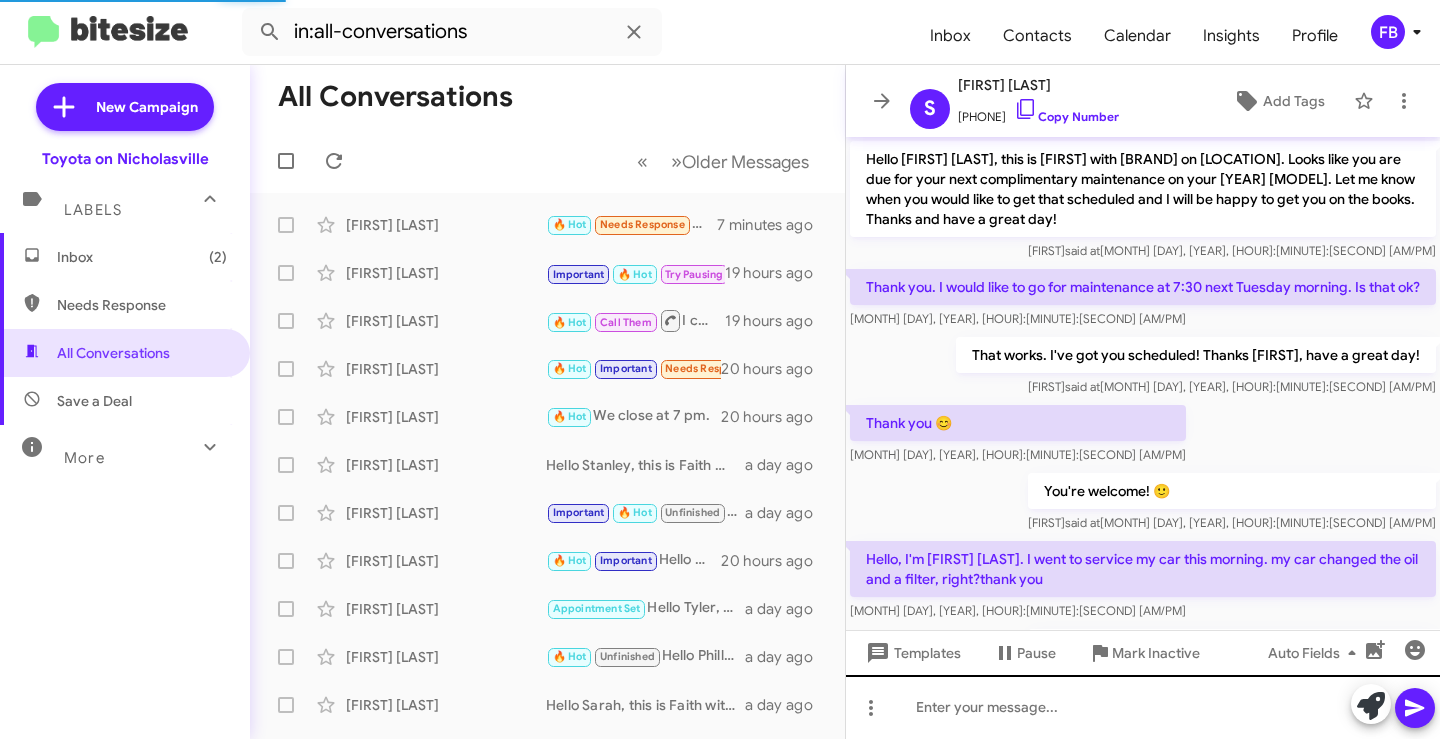 scroll, scrollTop: 191, scrollLeft: 0, axis: vertical 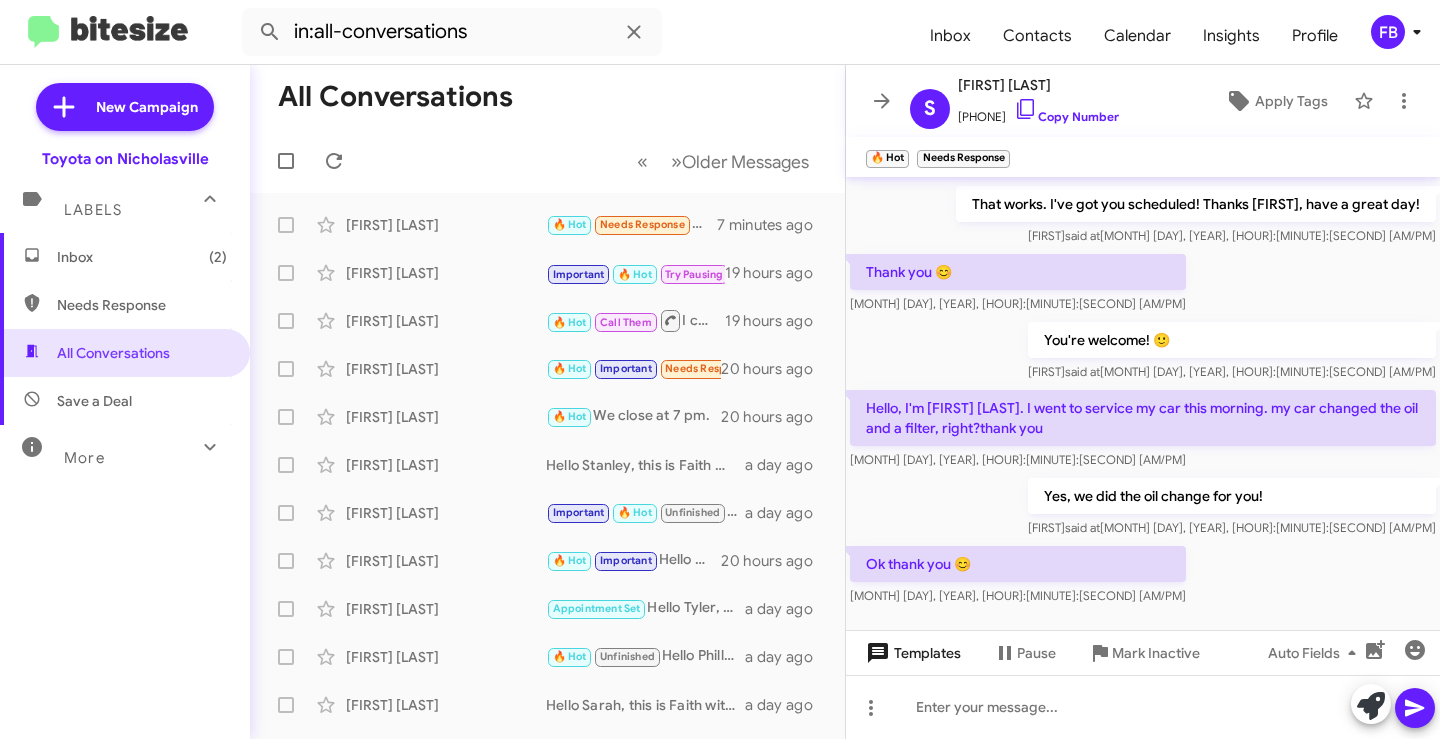click on "Templates" at bounding box center [911, 653] 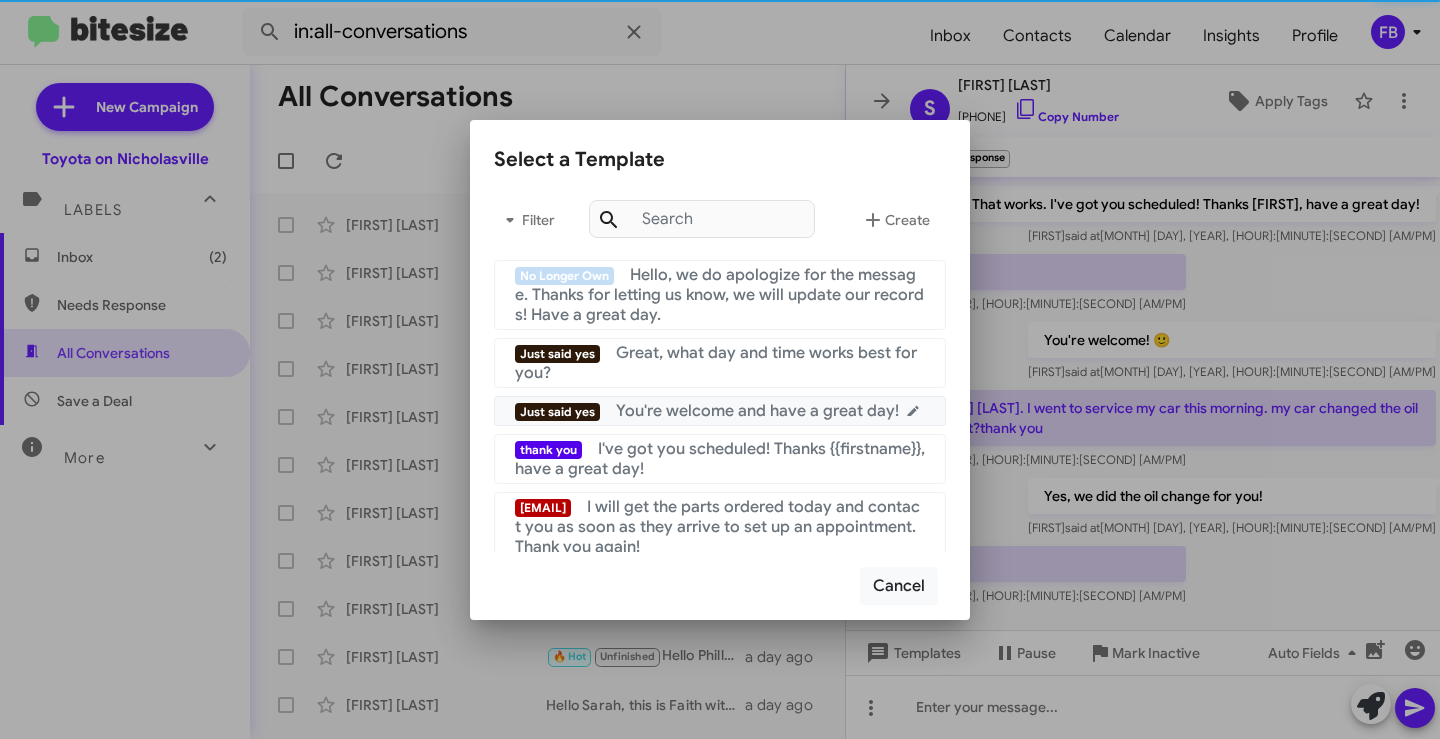 drag, startPoint x: 750, startPoint y: 415, endPoint x: 920, endPoint y: 470, distance: 178.67569 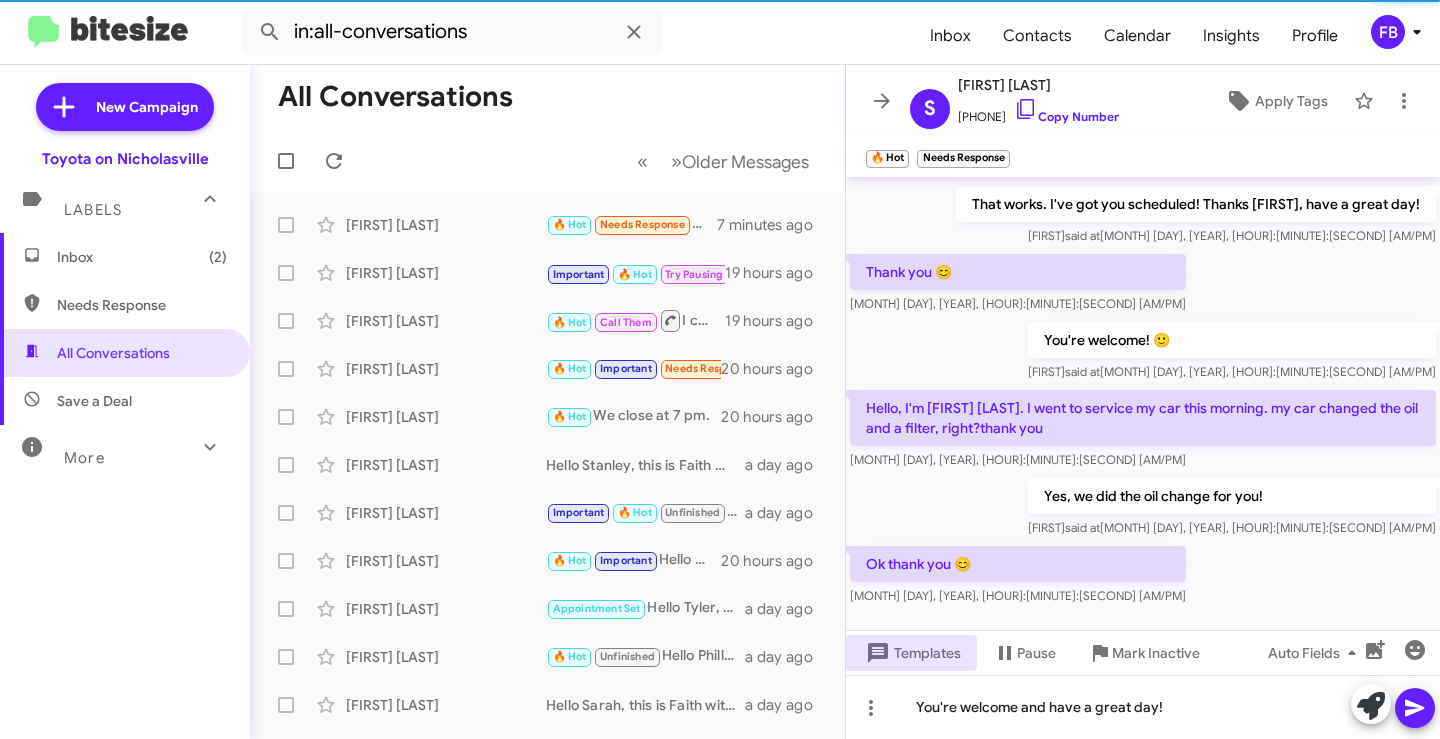 click at bounding box center [1414, 708] 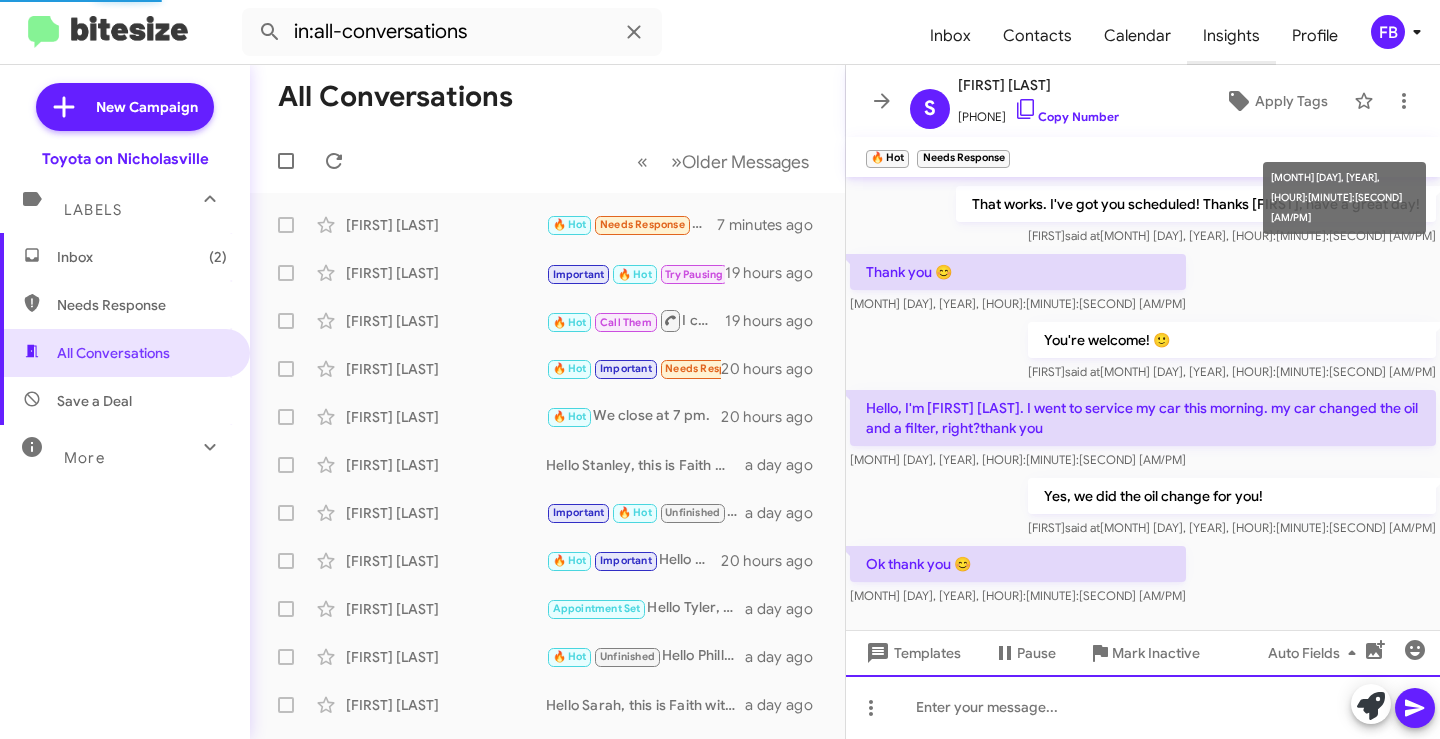 scroll, scrollTop: 0, scrollLeft: 0, axis: both 